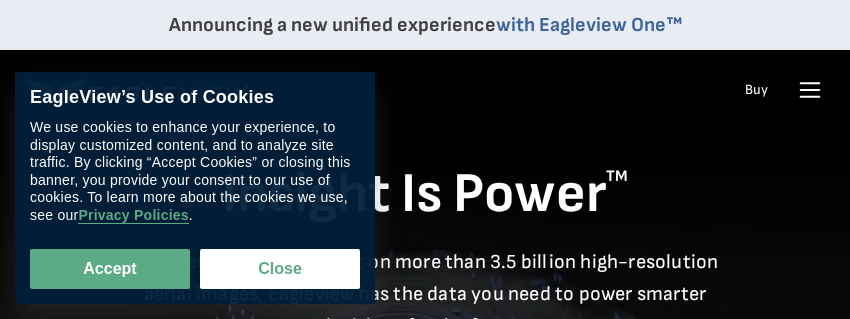 scroll, scrollTop: 0, scrollLeft: 0, axis: both 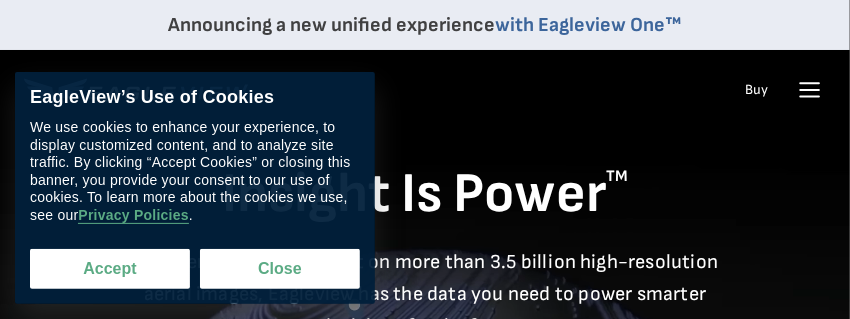 click on "Accept" at bounding box center (110, 269) 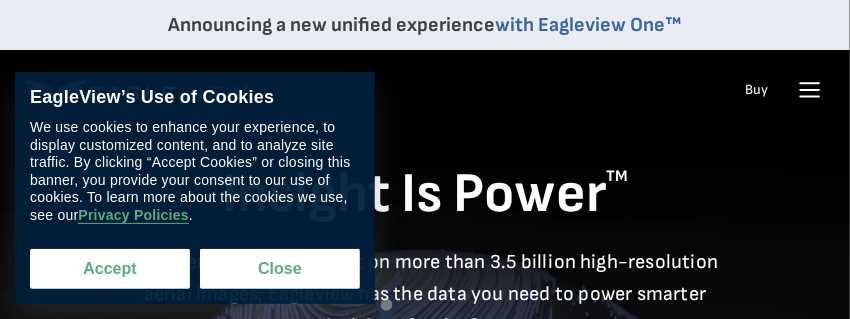 checkbox on "true" 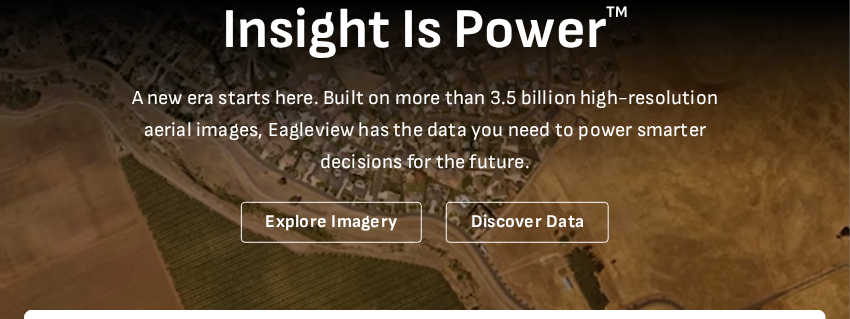 scroll, scrollTop: 290, scrollLeft: 0, axis: vertical 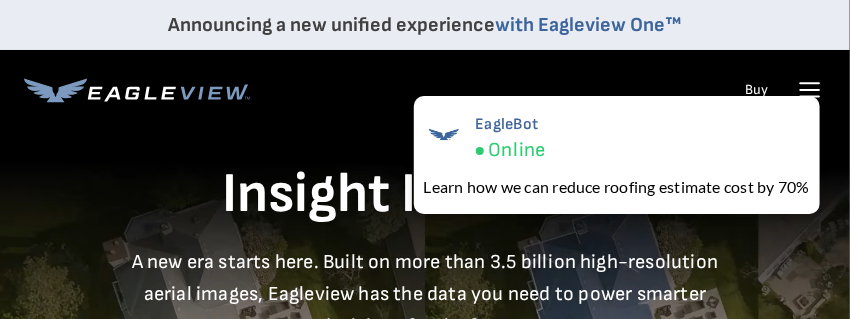 click on "with Eagleview One™" at bounding box center [589, 25] 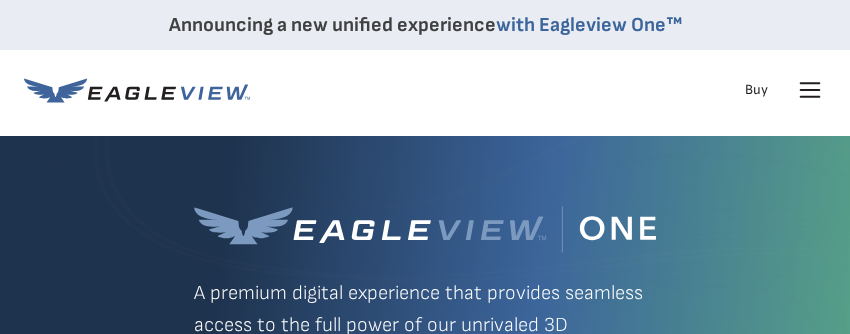 scroll, scrollTop: 0, scrollLeft: 0, axis: both 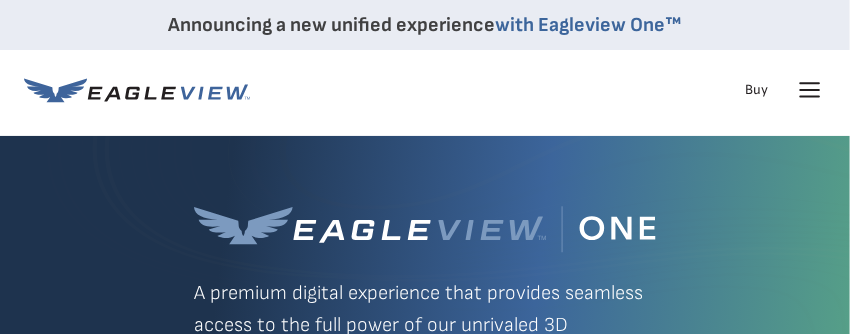 click 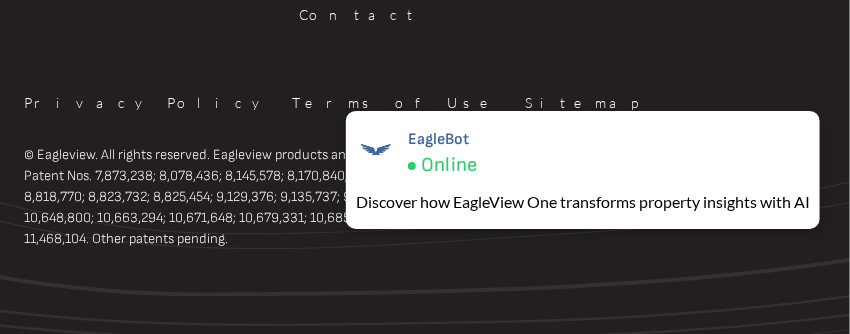 scroll, scrollTop: 6573, scrollLeft: 0, axis: vertical 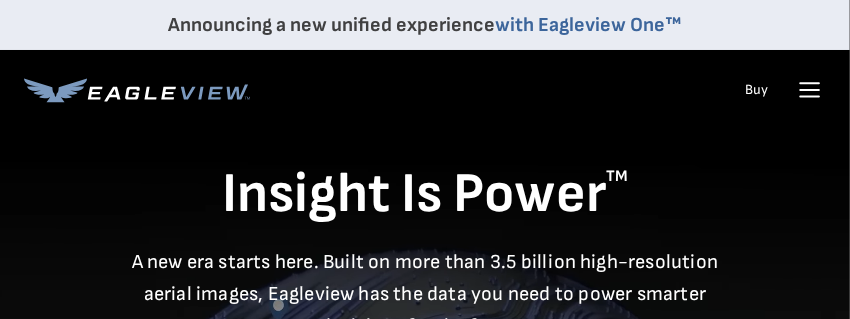 drag, startPoint x: 824, startPoint y: 86, endPoint x: 814, endPoint y: 88, distance: 10.198039 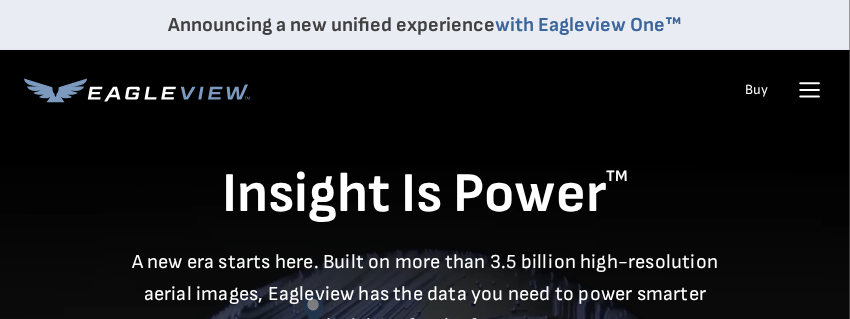 click on "EagleBot Online Learn how we can reduce roofing estimate cost by 70% ×" at bounding box center [617, 155] 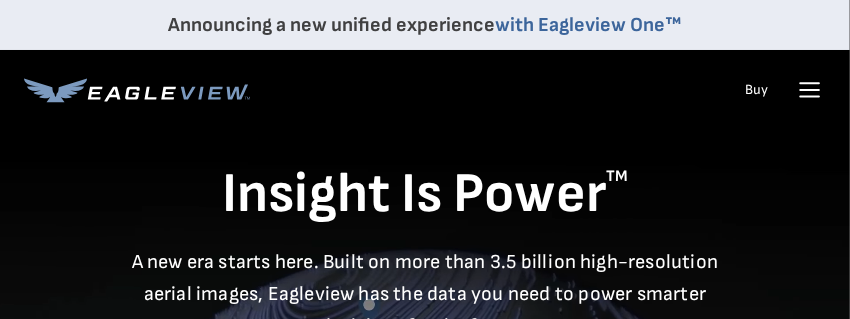 click on "EagleBot Online Learn how we can reduce roofing estimate cost by 70% ×" at bounding box center [617, 155] 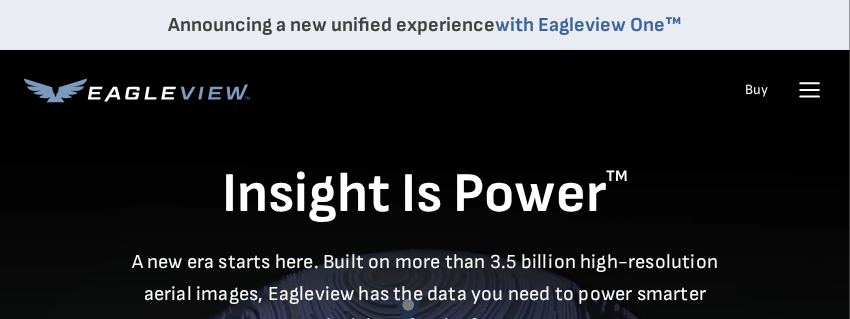 click on "EagleBot Online Learn how we can reduce roofing estimate cost by 70% ×" at bounding box center [617, 155] 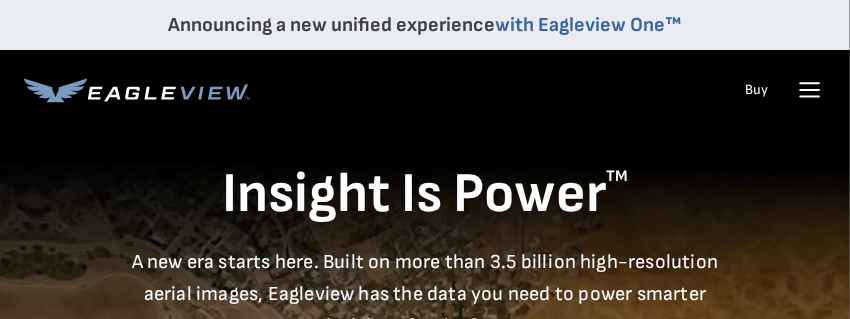 click on "EagleBot Online Learn how we can reduce roofing estimate cost by 70% ×" at bounding box center (617, 155) 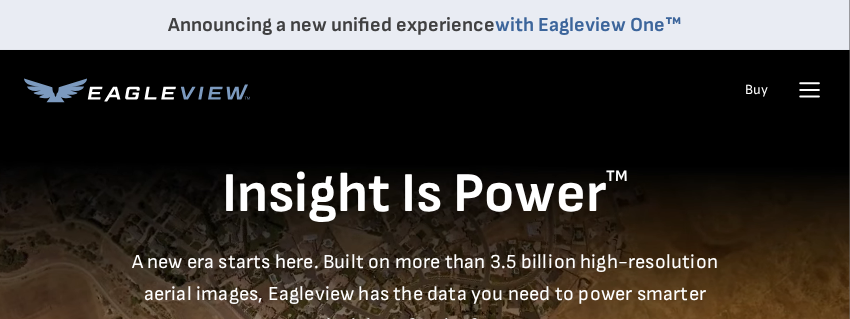click on "EagleBot Online Learn how we can reduce roofing estimate cost by 70% ×" at bounding box center [617, 155] 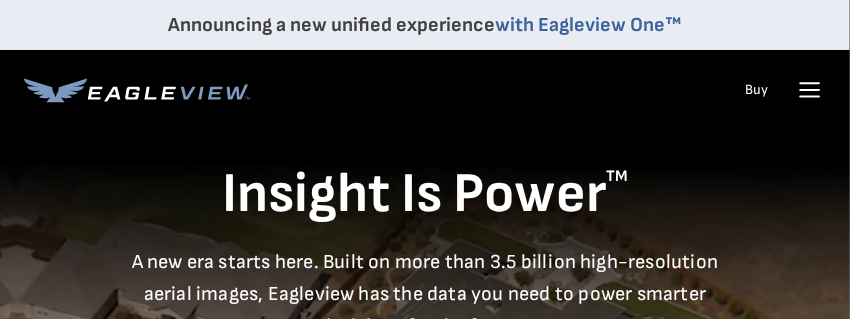 click 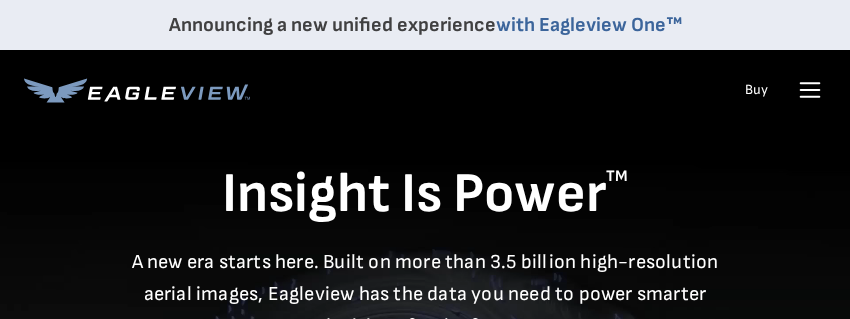 scroll, scrollTop: 0, scrollLeft: 0, axis: both 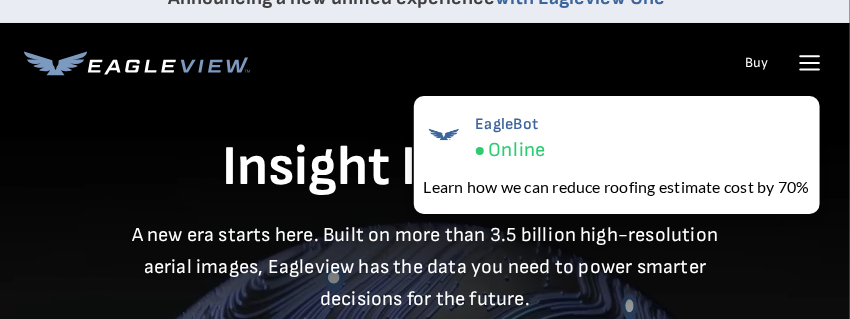 click on "Buy" at bounding box center (756, 63) 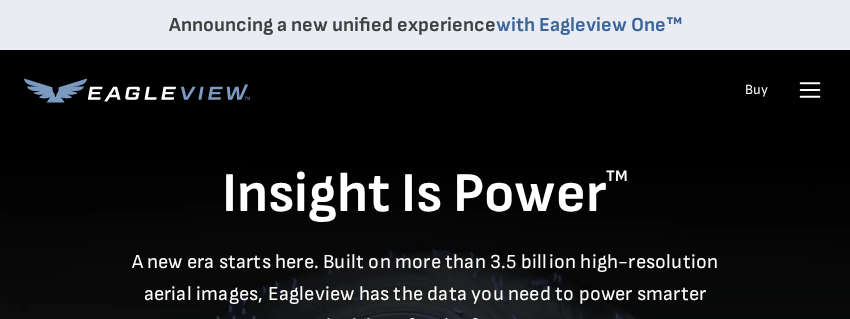 scroll, scrollTop: 0, scrollLeft: 0, axis: both 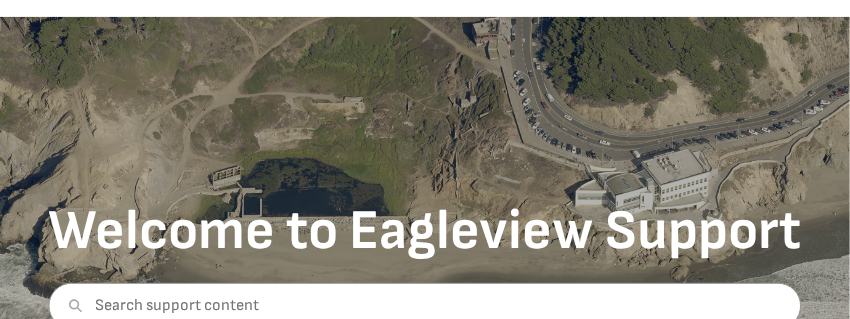 click on "Announcing a new unified experience  with Eagleview One™
Products
Solutions
Developer
Resources
Search
Buy" at bounding box center (425, 1868) 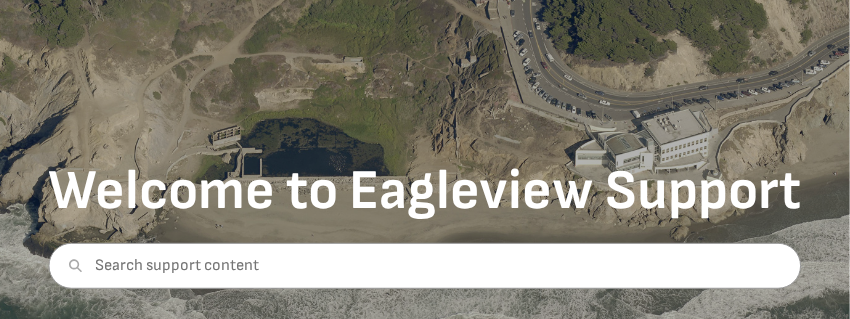scroll, scrollTop: 200, scrollLeft: 0, axis: vertical 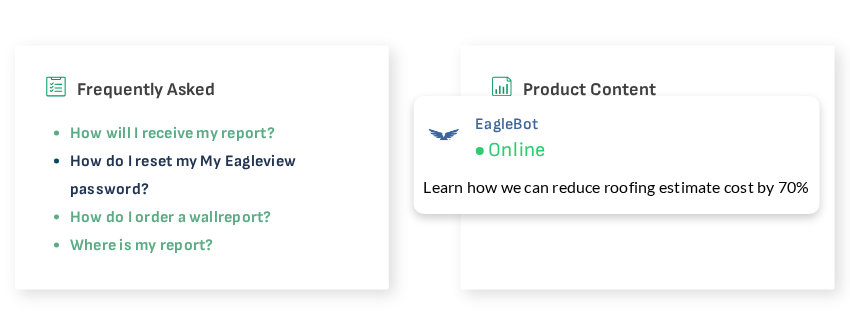 click on "How do I reset my My Eagleview password?" at bounding box center [183, 175] 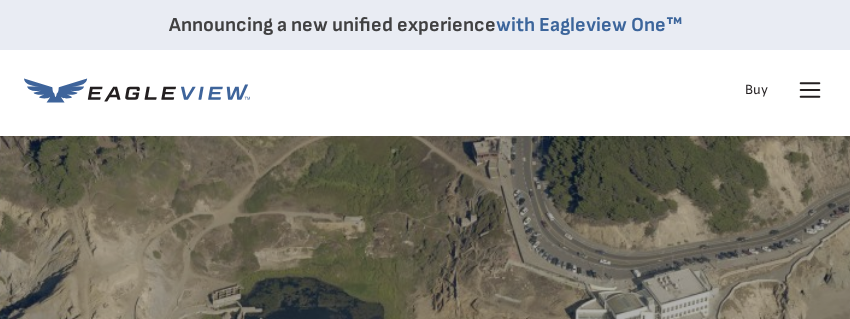 scroll, scrollTop: 0, scrollLeft: 0, axis: both 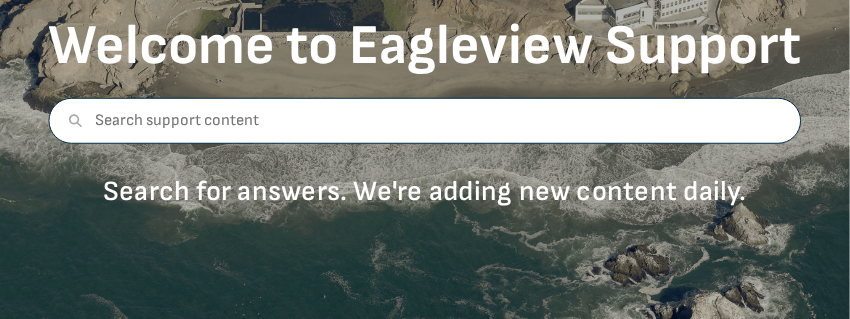 click at bounding box center (425, 121) 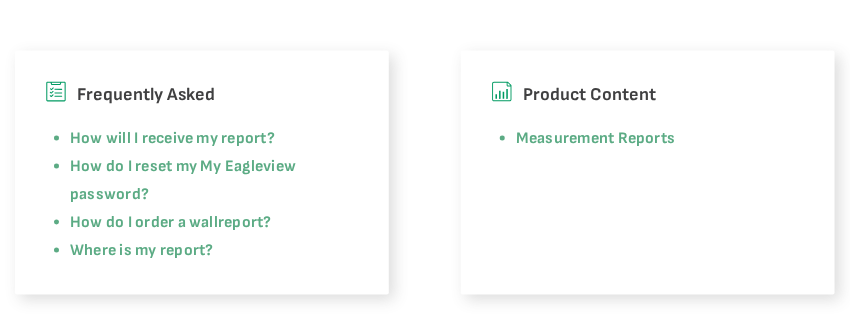 scroll, scrollTop: 714, scrollLeft: 0, axis: vertical 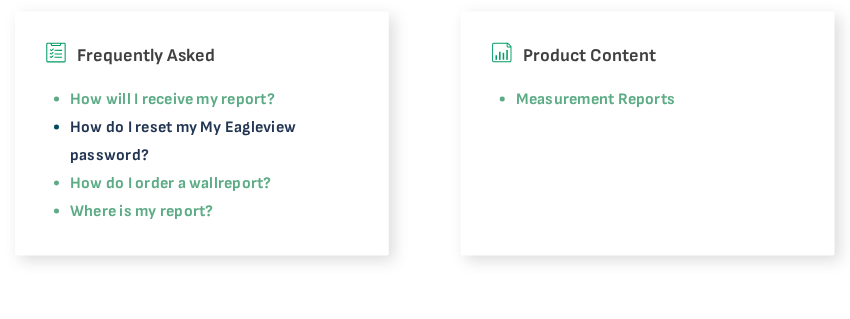 click on "How do I reset my My Eagleview password?" at bounding box center [183, 141] 